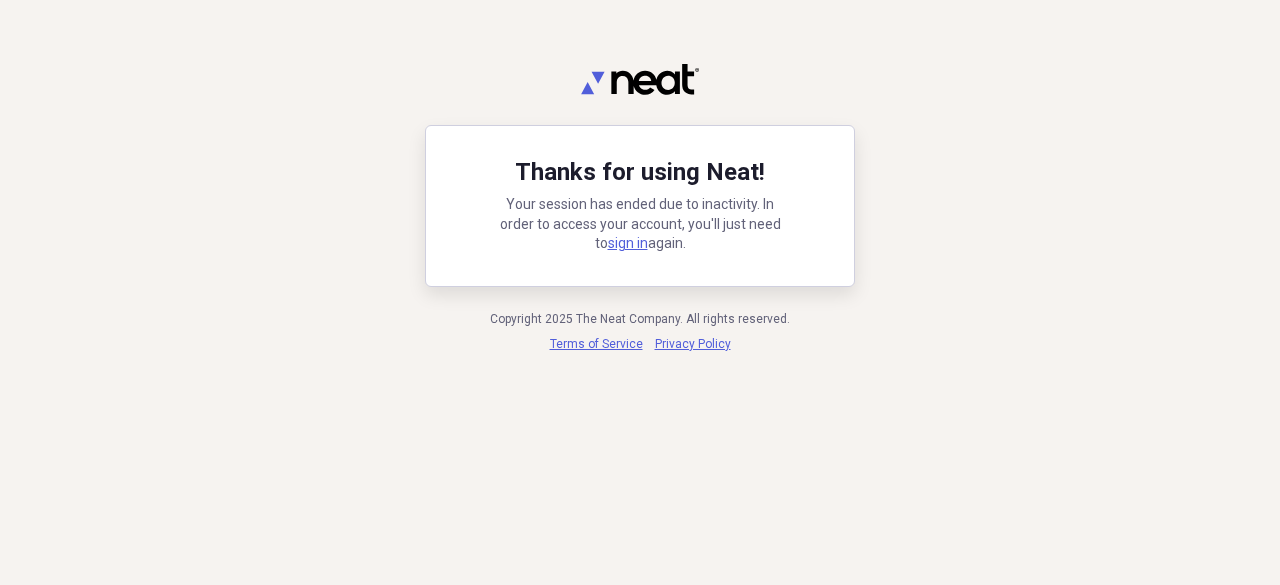 scroll, scrollTop: 0, scrollLeft: 0, axis: both 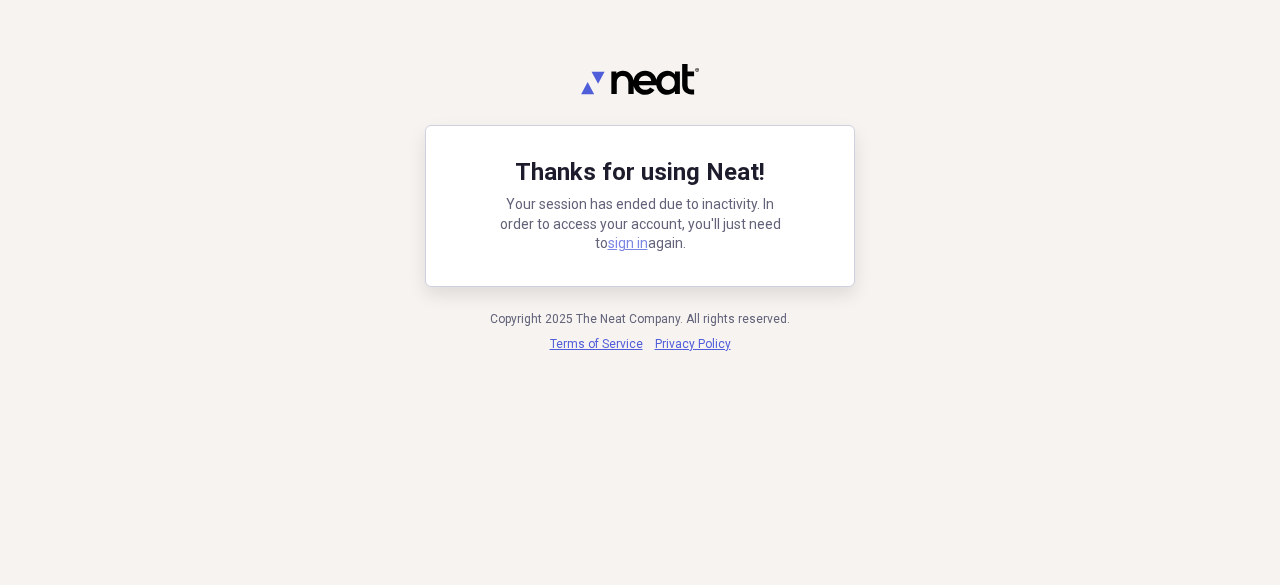 click on "sign in" at bounding box center (628, 243) 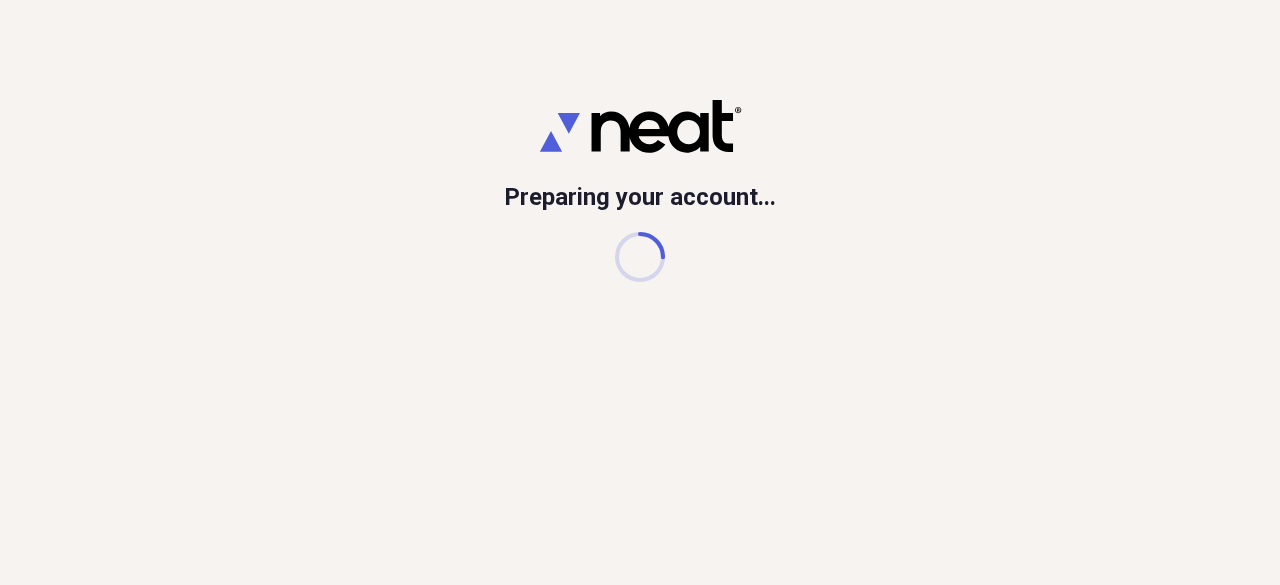 scroll, scrollTop: 0, scrollLeft: 0, axis: both 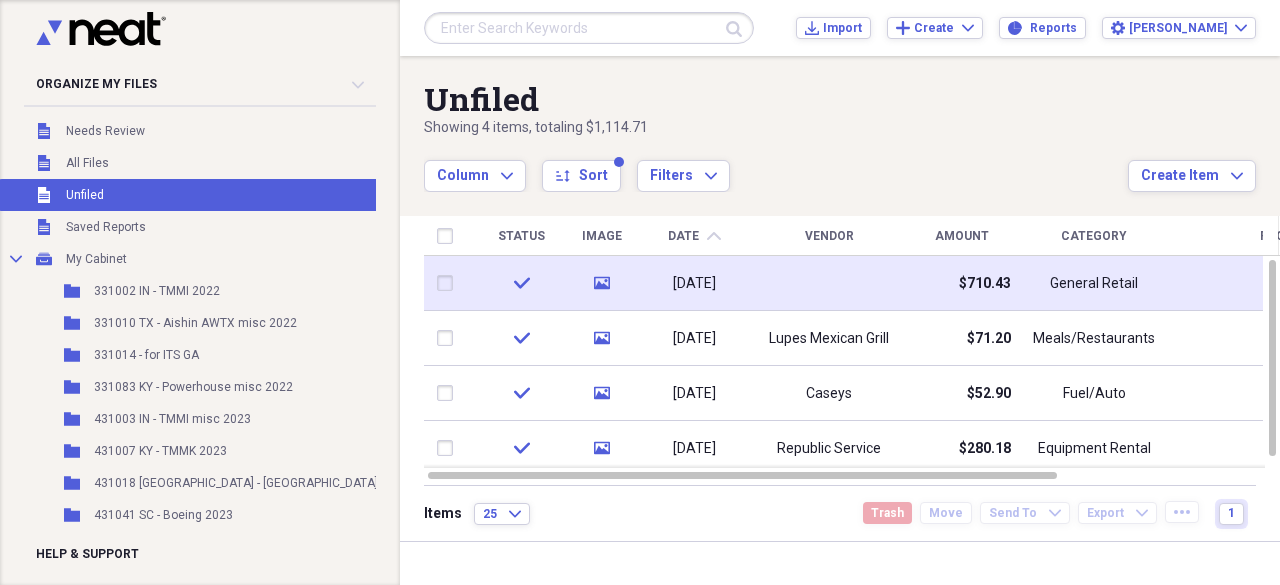 click at bounding box center [829, 283] 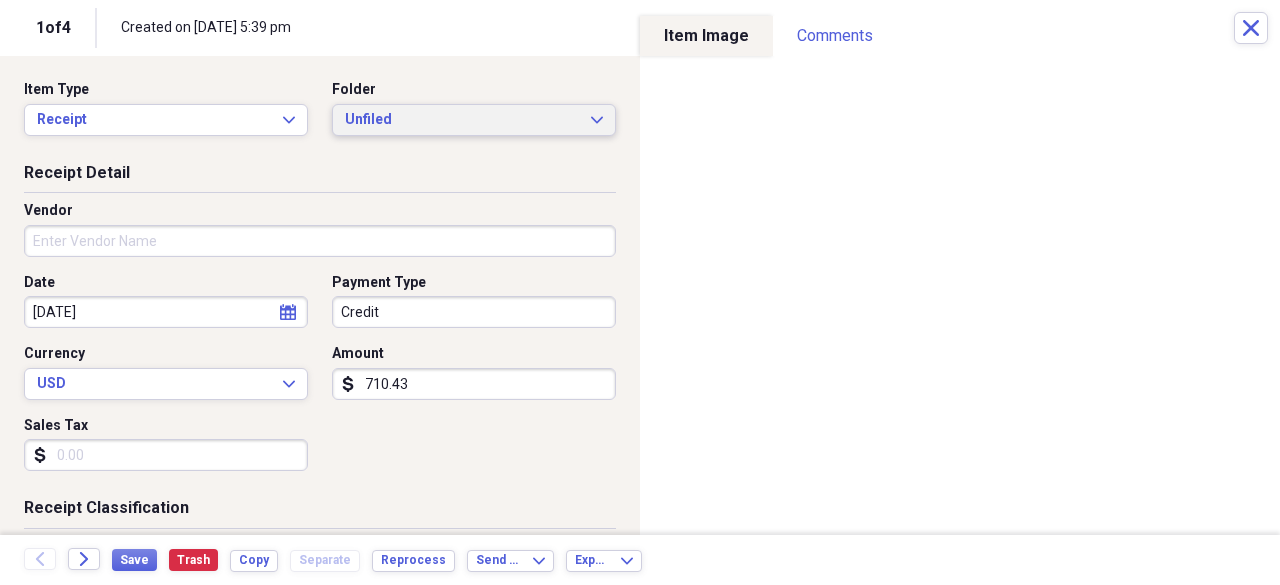 click on "Unfiled" at bounding box center [462, 120] 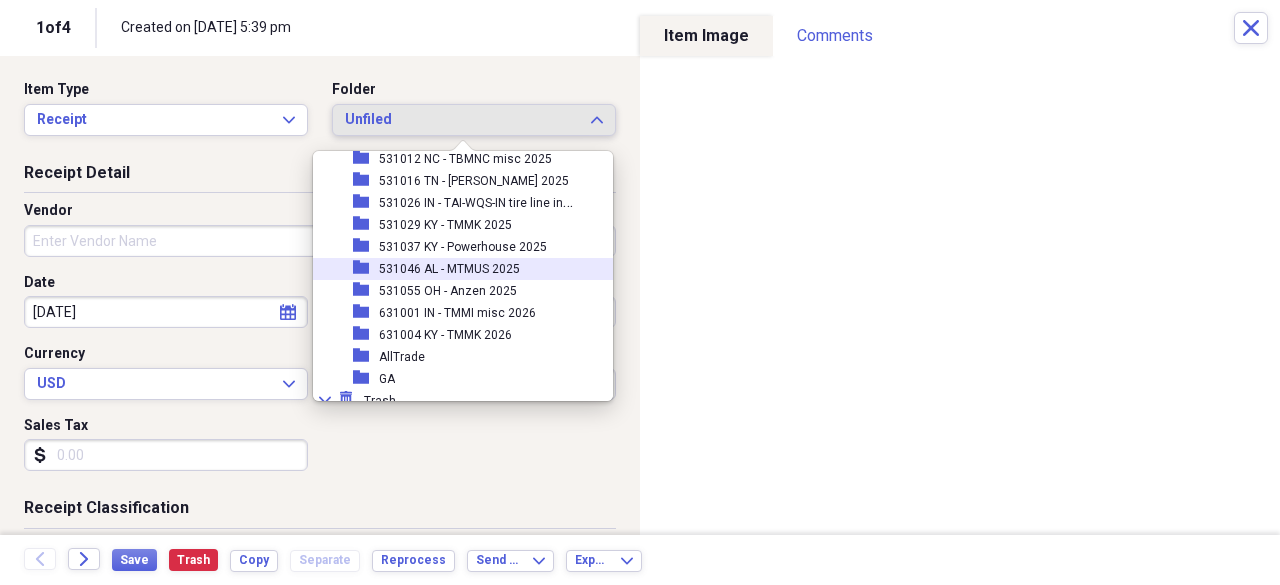 scroll, scrollTop: 400, scrollLeft: 0, axis: vertical 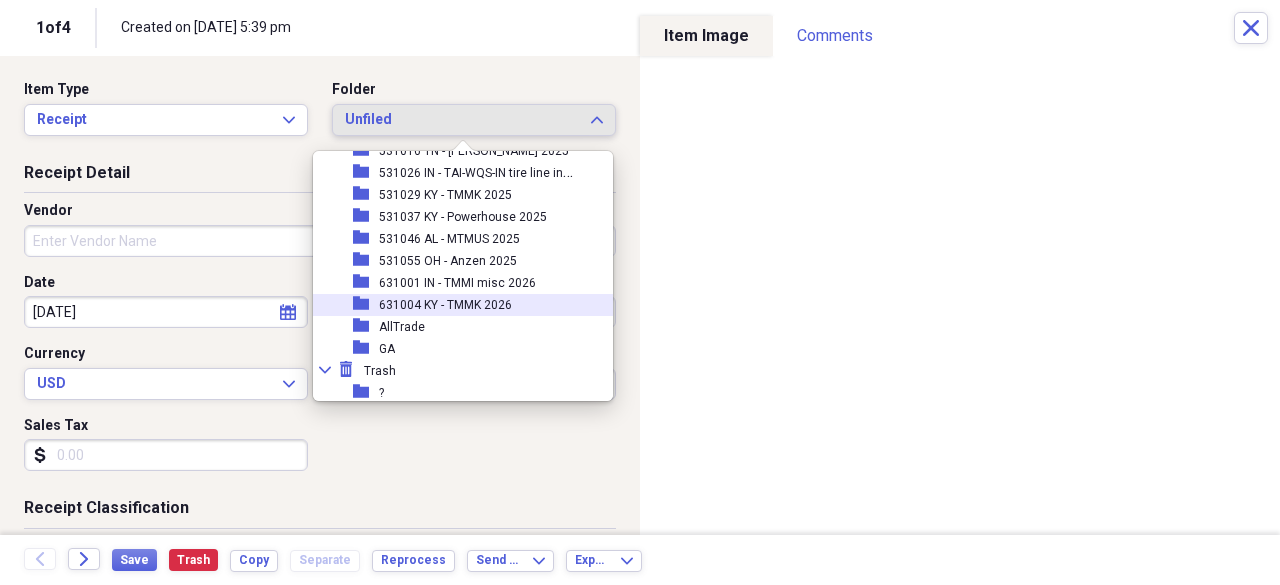 click on "631004 KY - TMMK 2026" at bounding box center [445, 305] 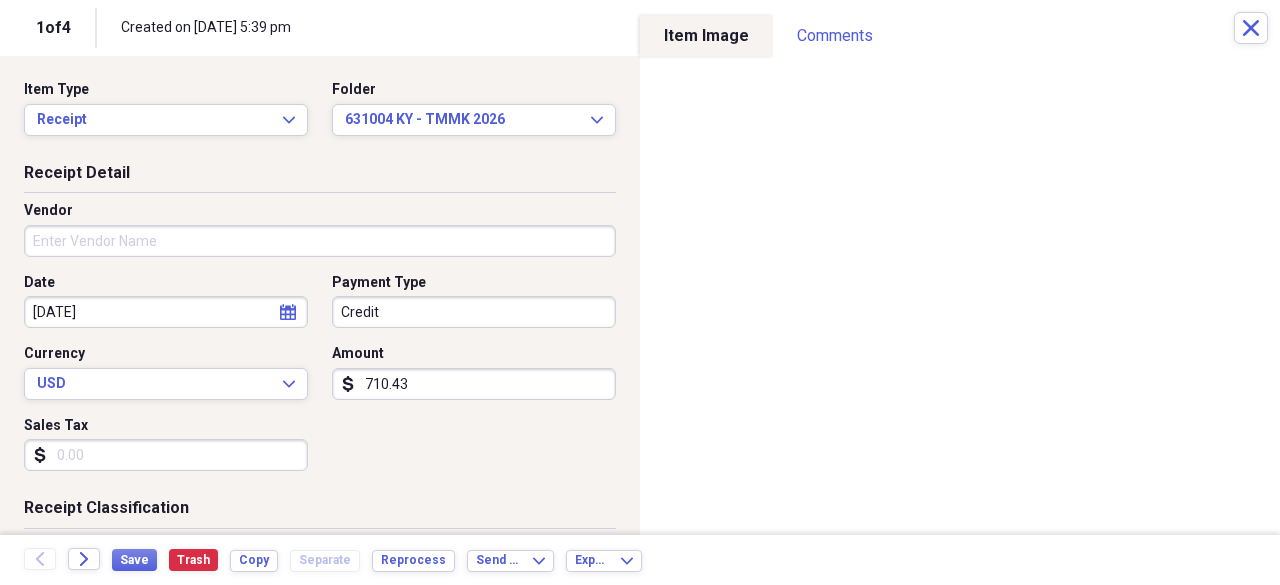 click on "Date 07/03/2025 calendar Calendar Payment Type Credit Currency USD Expand Amount dollar-sign 710.43 Sales Tax dollar-sign" at bounding box center [320, 380] 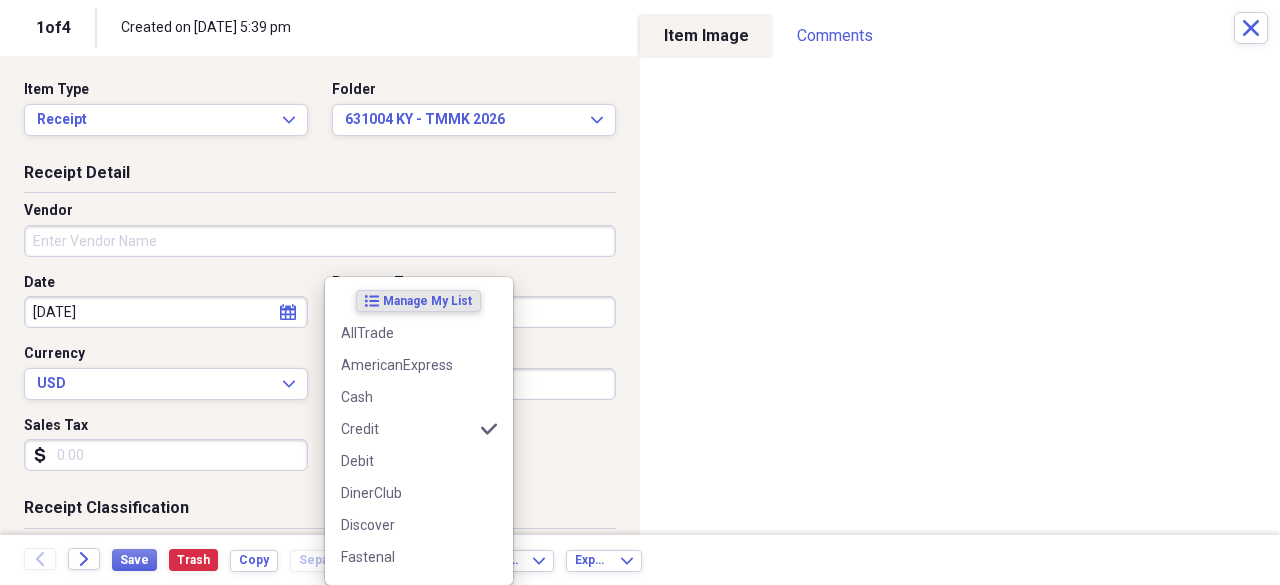 click on "Organize My Files Collapse Unfiled Needs Review Unfiled All Files Unfiled Unfiled Unfiled Saved Reports Collapse My Cabinet My Cabinet Add Folder Folder 331002 IN - TMMI 2022 Add Folder Folder 331010 TX - Aishin AWTX misc 2022 Add Folder Folder 331014 - for ITS GA Add Folder Folder 331083 KY - Powerhouse misc 2022 Add Folder Folder 431003 IN - TMMI misc 2023 Add Folder Folder 431007 KY - TMMK 2023 Add Folder Folder 431018 NC - Aikoku 2023 Add Folder Folder 431041 SC - Boeing 2023 Add Folder Folder 431052 AL - TMNA MTMUS 2023 Add Folder Folder 431062 NC - TBMNC 2023 Add Folder Folder 431090 CA - Powerhouse 2024 Add Folder Folder 531001 IN - TMMI 2025 Add Folder Folder 531002 TX - TMMTX misc 2025 Add Folder Folder 531007 IN - Anzen 2025 Add Folder Folder 531012 NC - TBMNC misc 2025 Add Folder Folder 531016 TN - Wingard 2025 Add Folder Folder 531026 IN - TAI-WQS-IN tire line install Add Folder Folder 531029 KY - TMMK 2025 Add Folder Folder 531037 KY - Powerhouse 2025 Add Folder Folder 531046 AL - MTMUS 2025 GA ?" at bounding box center (640, 292) 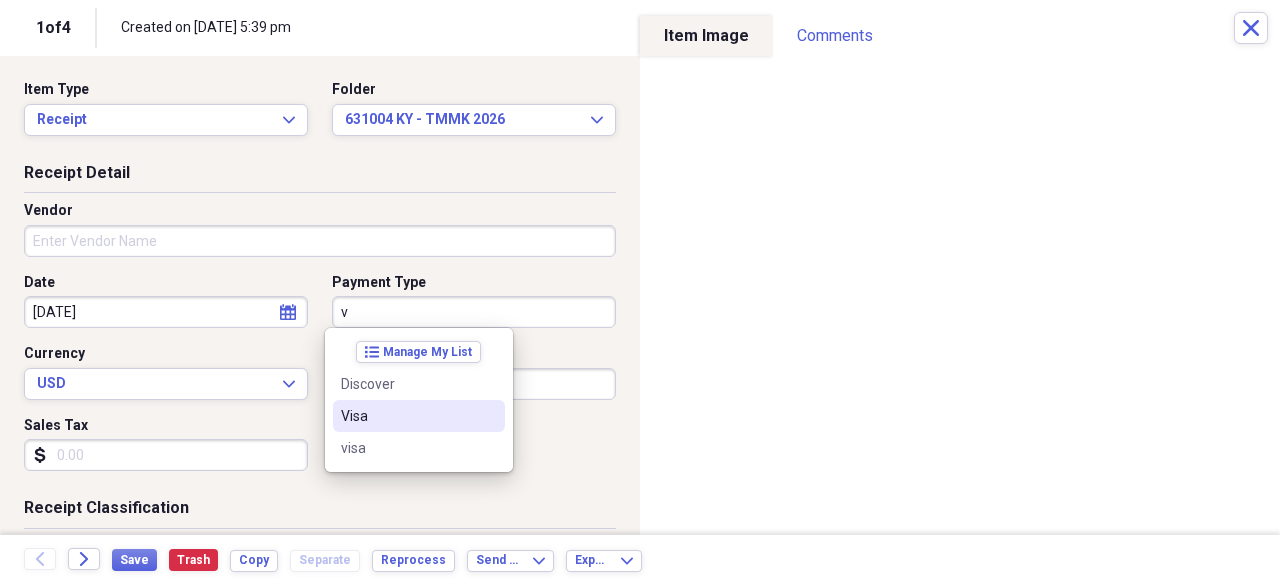 click on "Visa" at bounding box center (419, 416) 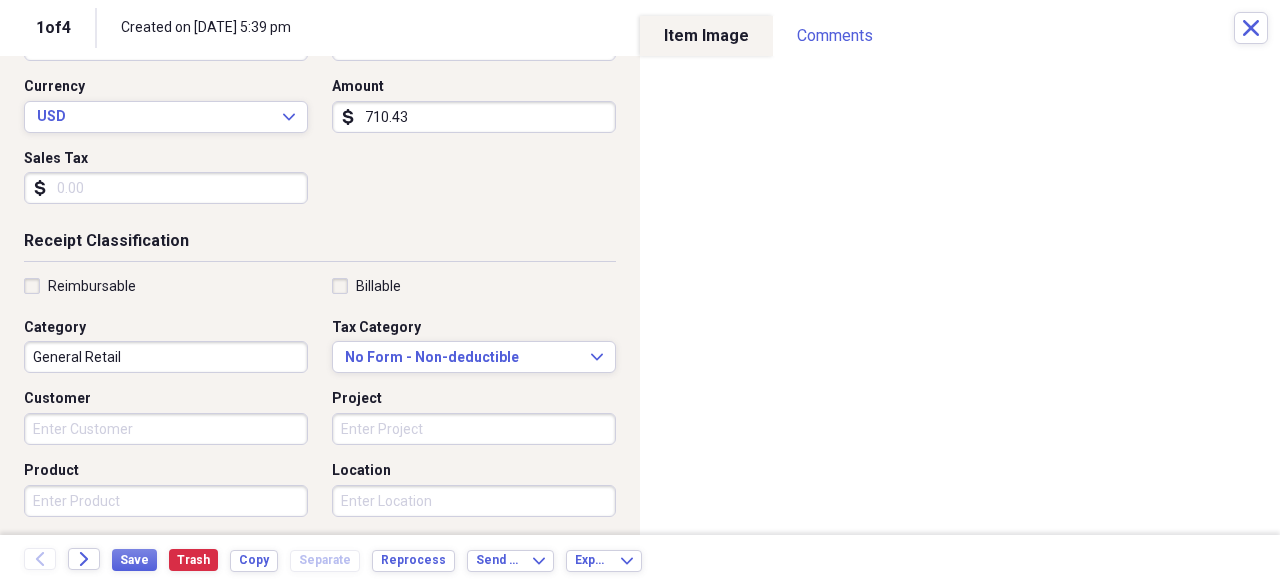 scroll, scrollTop: 300, scrollLeft: 0, axis: vertical 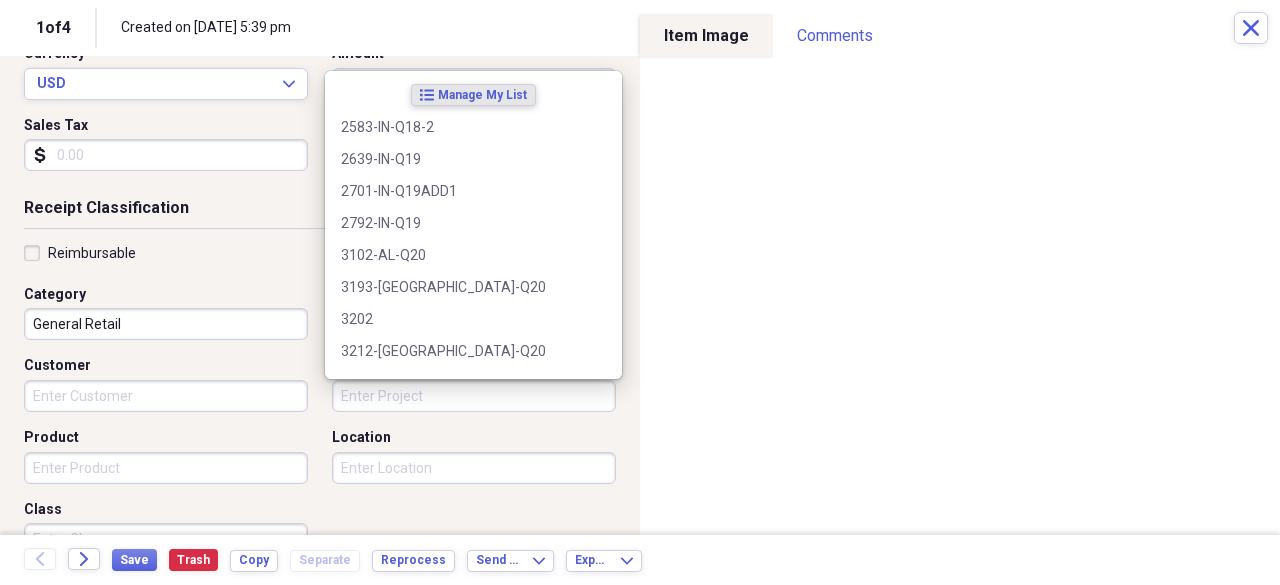 click on "Project" at bounding box center [474, 396] 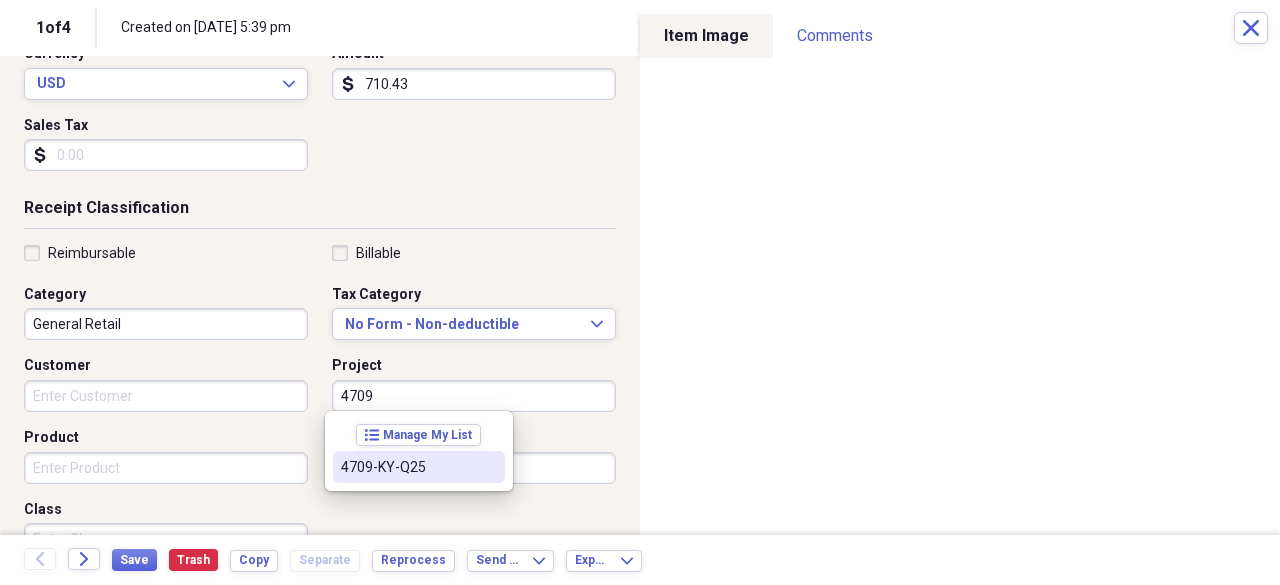 click on "4709-KY-Q25" at bounding box center [407, 467] 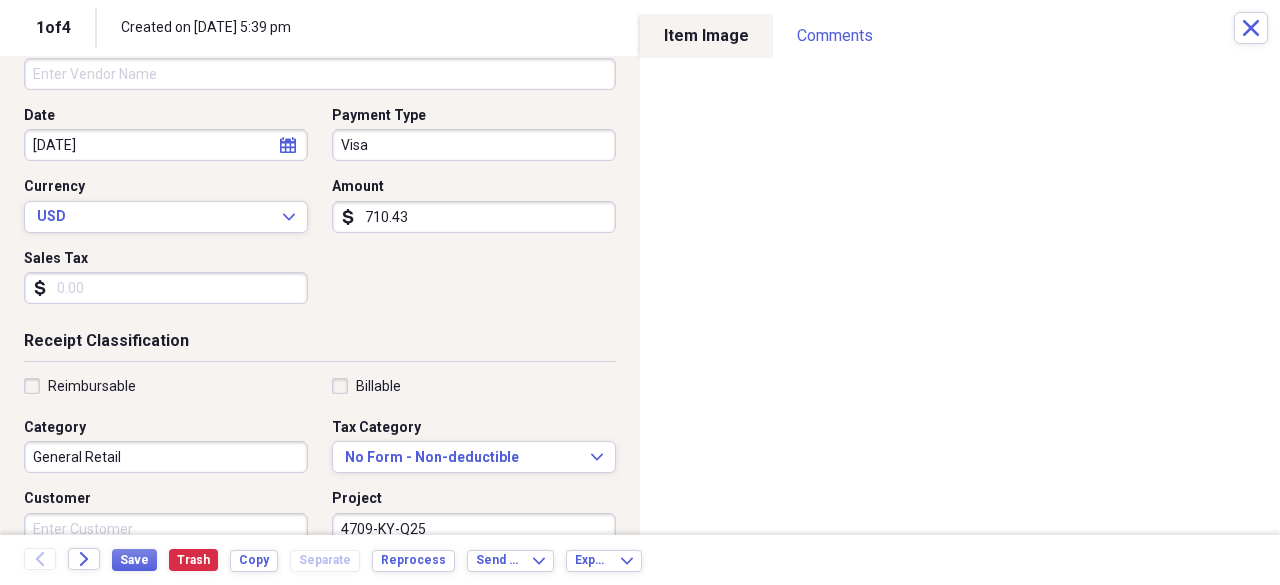 scroll, scrollTop: 0, scrollLeft: 0, axis: both 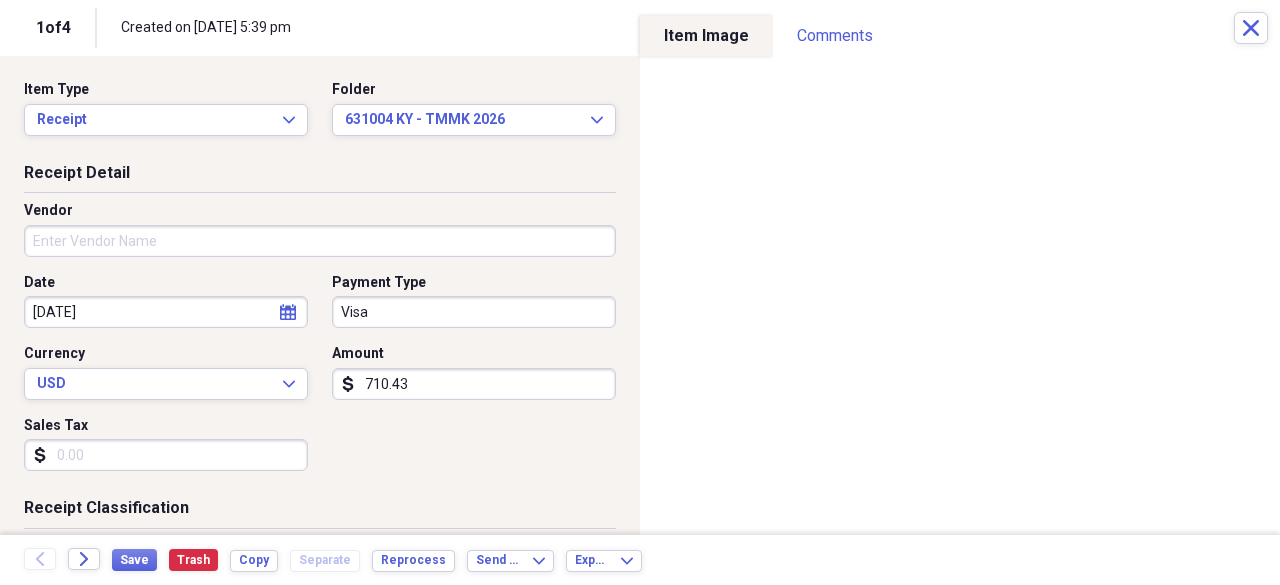 click on "Vendor" at bounding box center (320, 241) 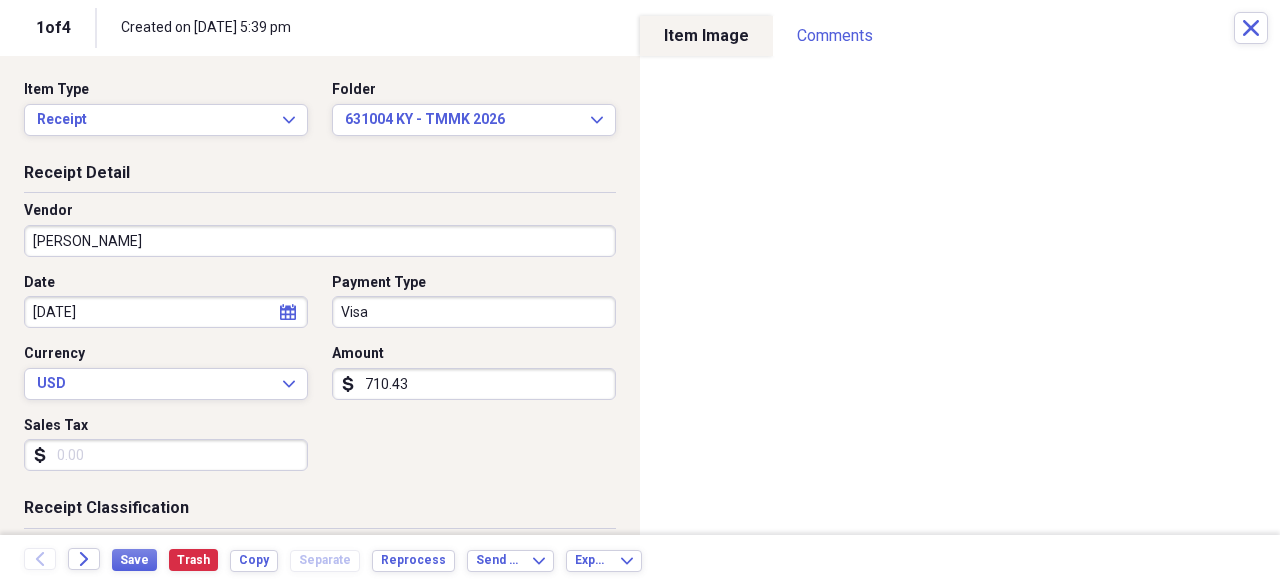 type on "Maddox" 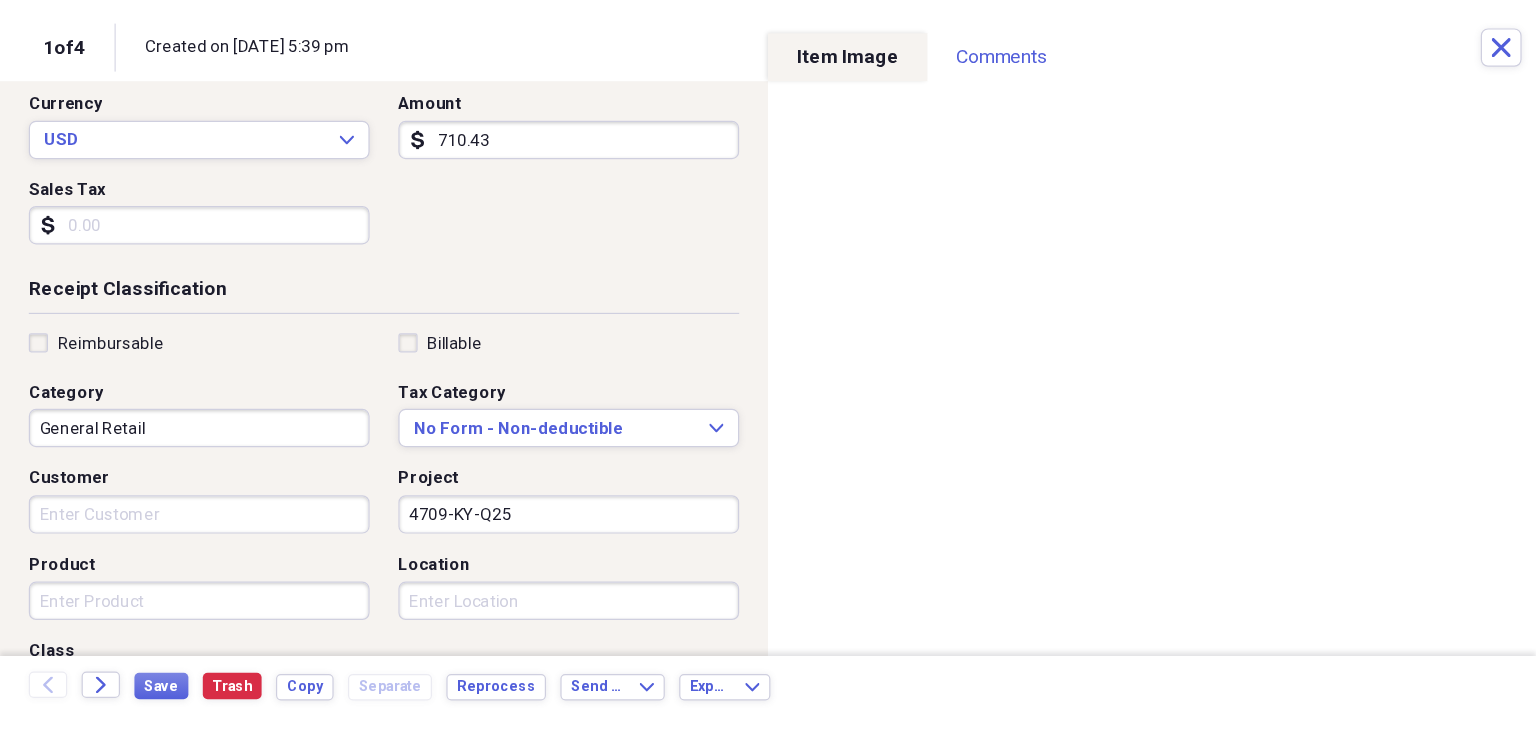 scroll, scrollTop: 300, scrollLeft: 0, axis: vertical 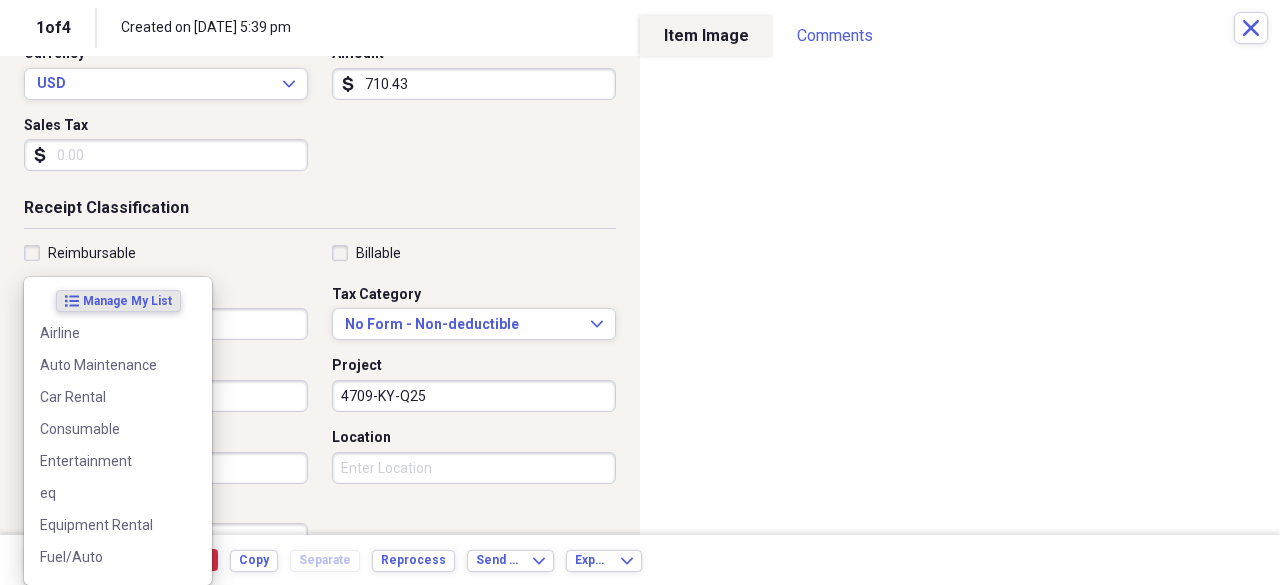 click on "Organize My Files Collapse Unfiled Needs Review Unfiled All Files Unfiled Unfiled Unfiled Saved Reports Collapse My Cabinet My Cabinet Add Folder Folder 331002 IN - TMMI 2022 Add Folder Folder 331010 TX - Aishin AWTX misc 2022 Add Folder Folder 331014 - for ITS GA Add Folder Folder 331083 KY - Powerhouse misc 2022 Add Folder Folder 431003 IN - TMMI misc 2023 Add Folder Folder 431007 KY - TMMK 2023 Add Folder Folder 431018 NC - Aikoku 2023 Add Folder Folder 431041 SC - Boeing 2023 Add Folder Folder 431052 AL - TMNA MTMUS 2023 Add Folder Folder 431062 NC - TBMNC 2023 Add Folder Folder 431090 CA - Powerhouse 2024 Add Folder Folder 531001 IN - TMMI 2025 Add Folder Folder 531002 TX - TMMTX misc 2025 Add Folder Folder 531007 IN - Anzen 2025 Add Folder Folder 531012 NC - TBMNC misc 2025 Add Folder Folder 531016 TN - Wingard 2025 Add Folder Folder 531026 IN - TAI-WQS-IN tire line install Add Folder Folder 531029 KY - TMMK 2025 Add Folder Folder 531037 KY - Powerhouse 2025 Add Folder Folder 531046 AL - MTMUS 2025 GA ?" at bounding box center [640, 292] 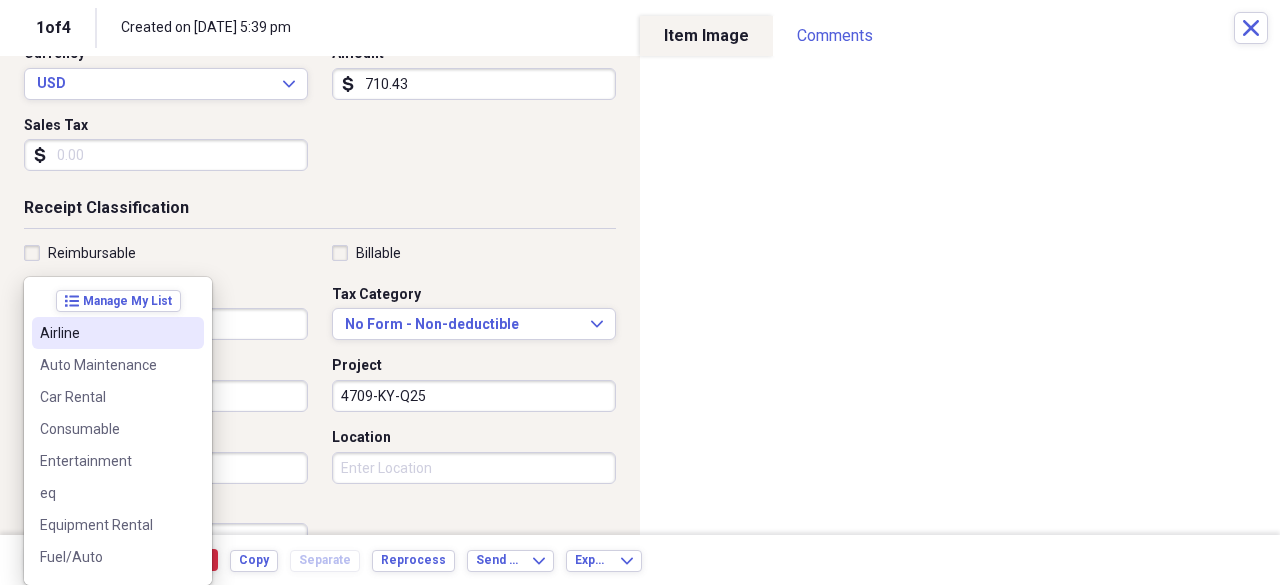 click on "Reimbursable Billable Category General Retail Tax Category No Form - Non-deductible Expand Customer Project 4709-KY-Q25 Product Location Class" at bounding box center (320, 404) 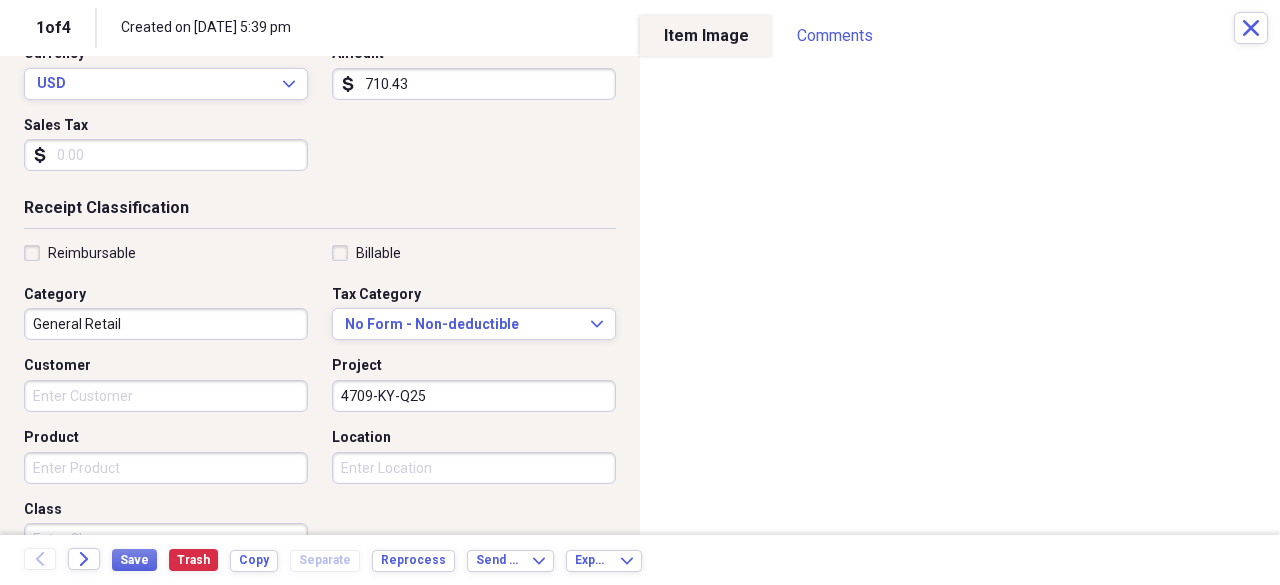 click on "Organize My Files Collapse Unfiled Needs Review Unfiled All Files Unfiled Unfiled Unfiled Saved Reports Collapse My Cabinet My Cabinet Add Folder Folder 331002 IN - TMMI 2022 Add Folder Folder 331010 TX - Aishin AWTX misc 2022 Add Folder Folder 331014 - for ITS GA Add Folder Folder 331083 KY - Powerhouse misc 2022 Add Folder Folder 431003 IN - TMMI misc 2023 Add Folder Folder 431007 KY - TMMK 2023 Add Folder Folder 431018 NC - Aikoku 2023 Add Folder Folder 431041 SC - Boeing 2023 Add Folder Folder 431052 AL - TMNA MTMUS 2023 Add Folder Folder 431062 NC - TBMNC 2023 Add Folder Folder 431090 CA - Powerhouse 2024 Add Folder Folder 531001 IN - TMMI 2025 Add Folder Folder 531002 TX - TMMTX misc 2025 Add Folder Folder 531007 IN - Anzen 2025 Add Folder Folder 531012 NC - TBMNC misc 2025 Add Folder Folder 531016 TN - Wingard 2025 Add Folder Folder 531026 IN - TAI-WQS-IN tire line install Add Folder Folder 531029 KY - TMMK 2025 Add Folder Folder 531037 KY - Powerhouse 2025 Add Folder Folder 531046 AL - MTMUS 2025 GA ?" at bounding box center [640, 292] 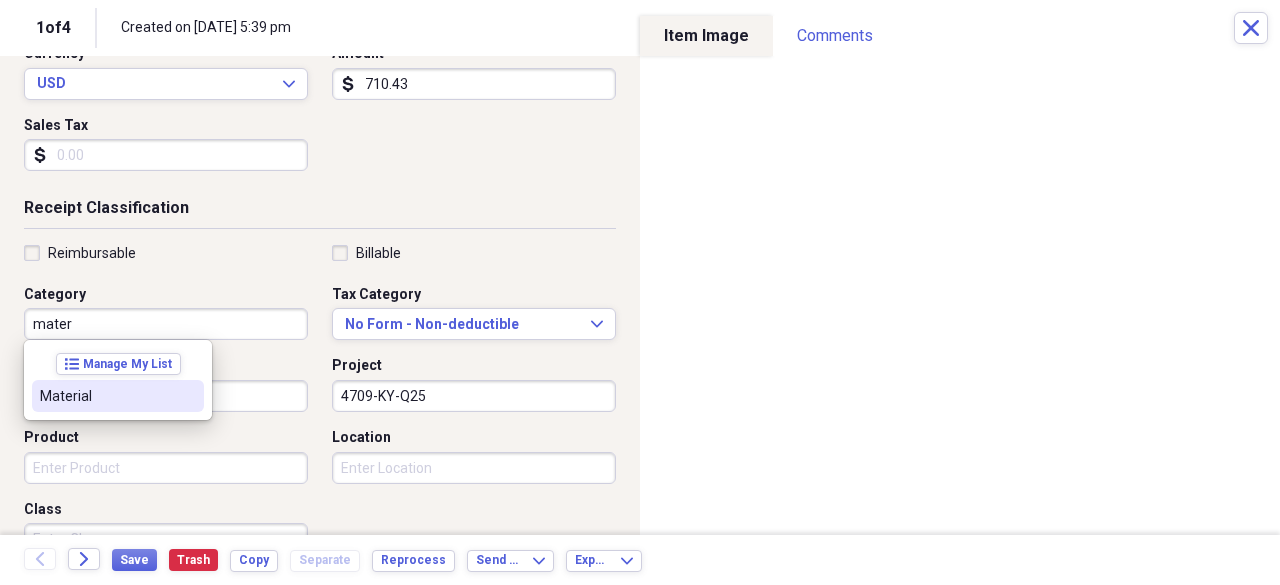 click on "Material" at bounding box center (106, 396) 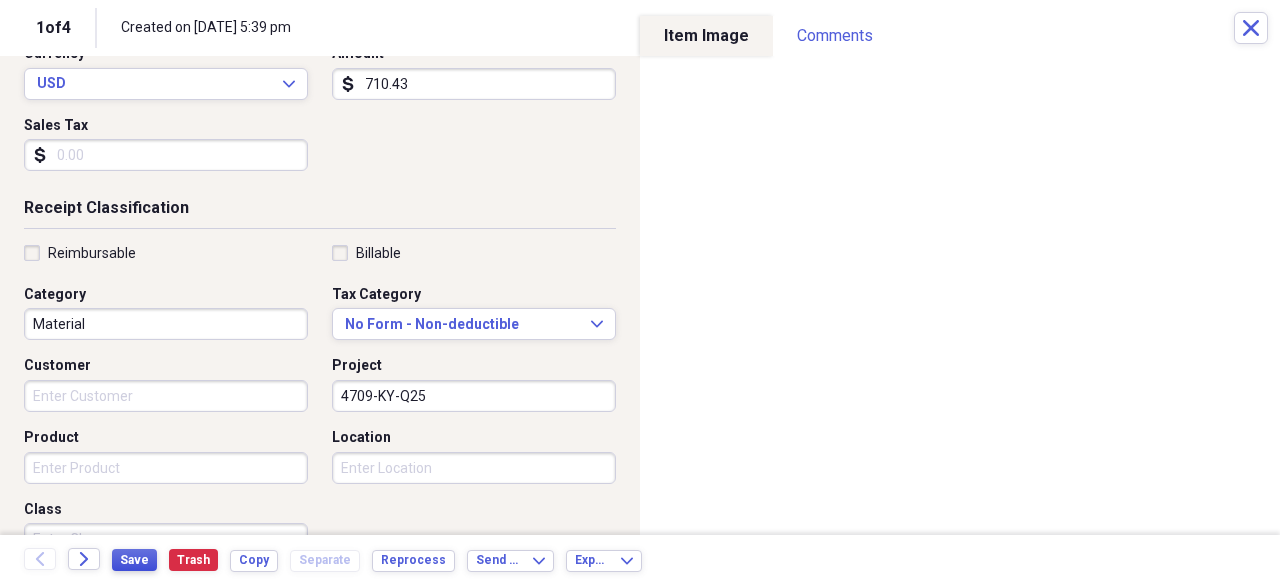 click on "Save" at bounding box center [134, 560] 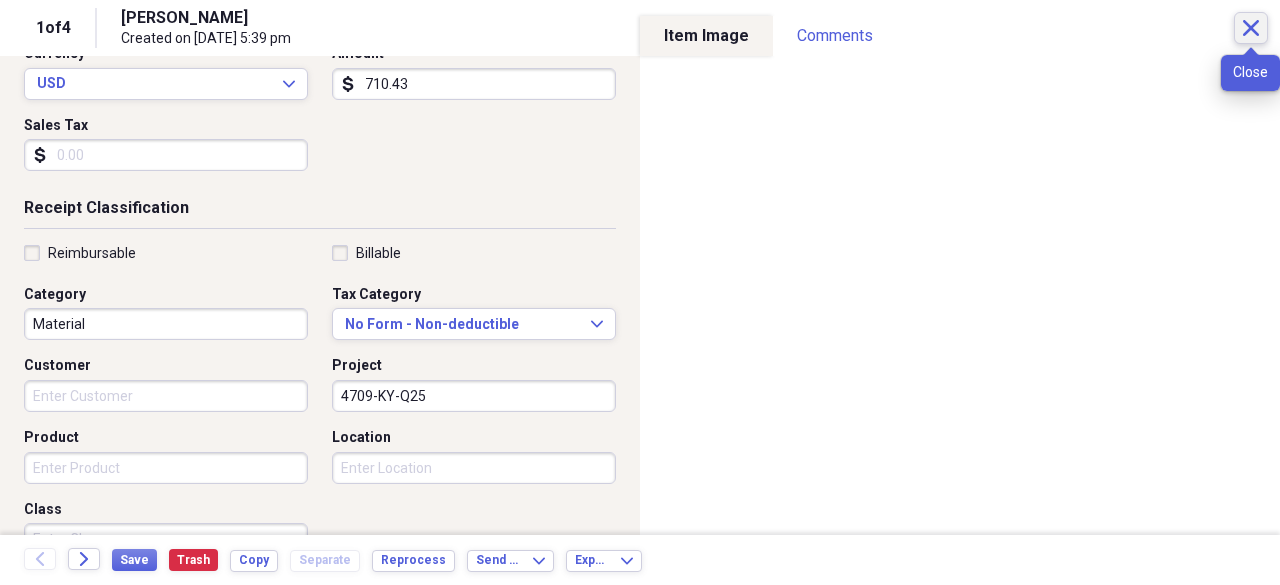 click 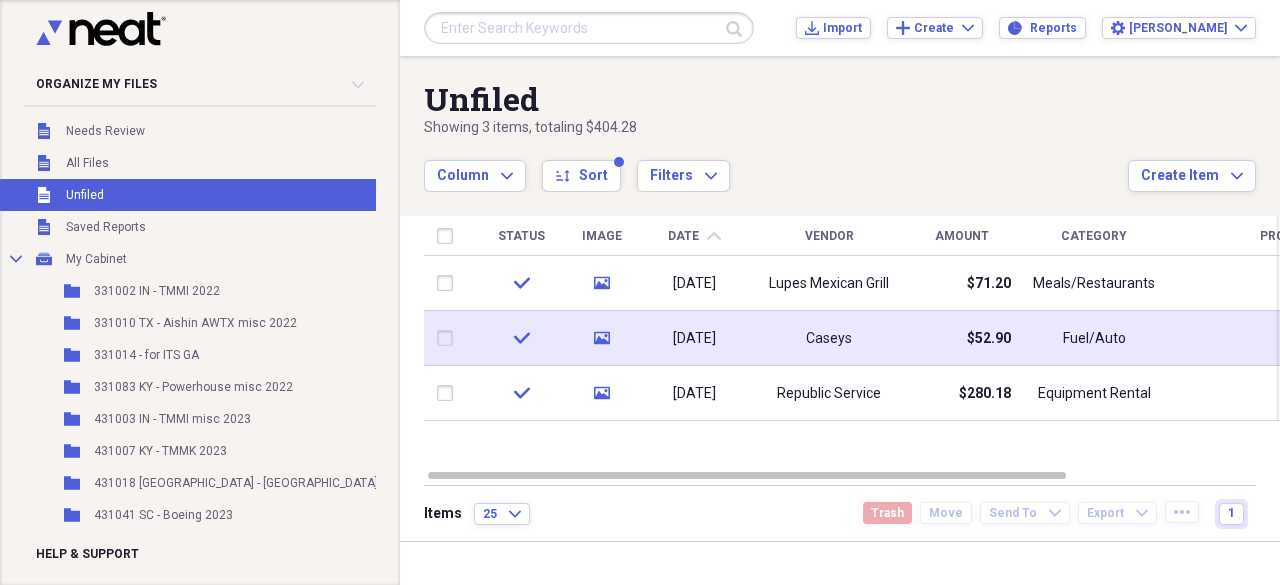 click on "$52.90" at bounding box center (961, 338) 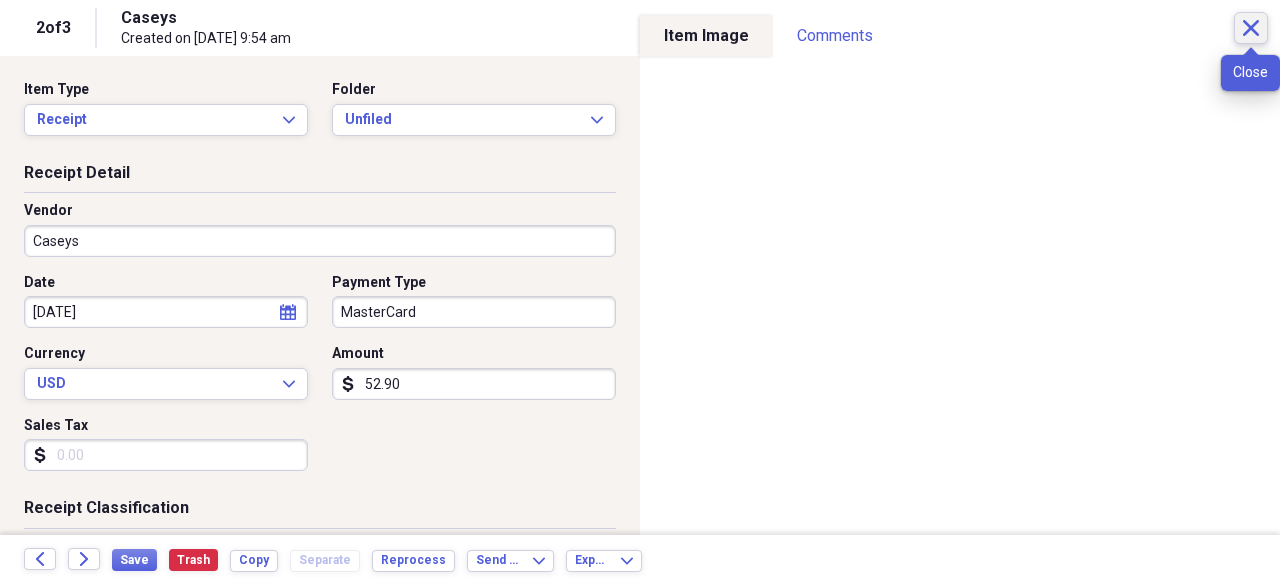click on "Close" at bounding box center (1251, 28) 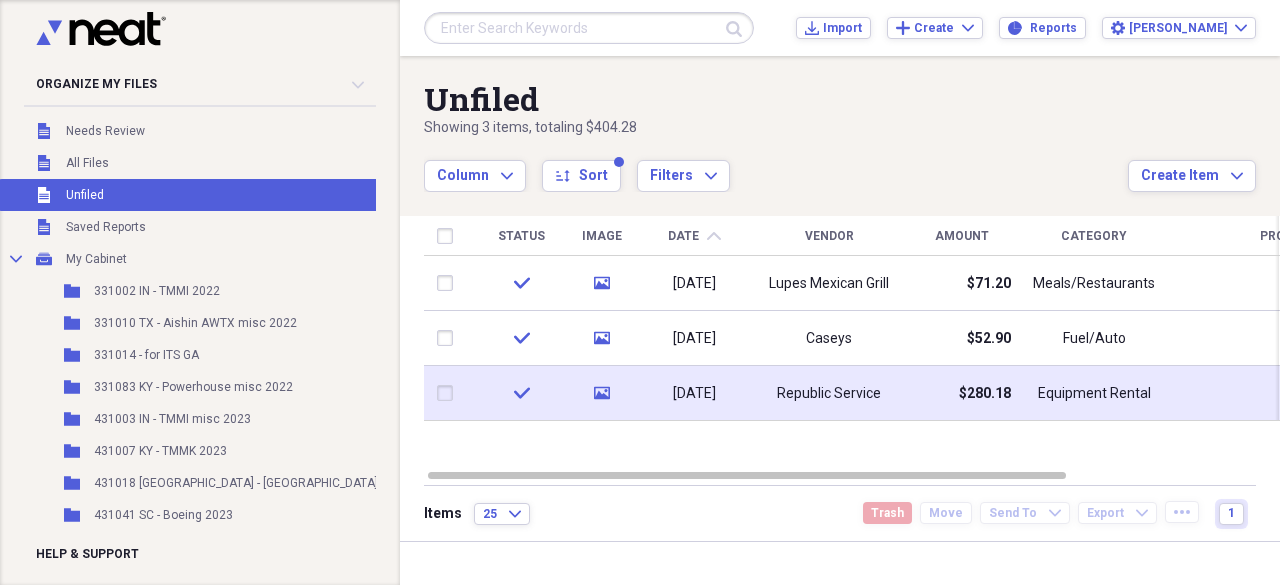 click on "$280.18" at bounding box center (961, 393) 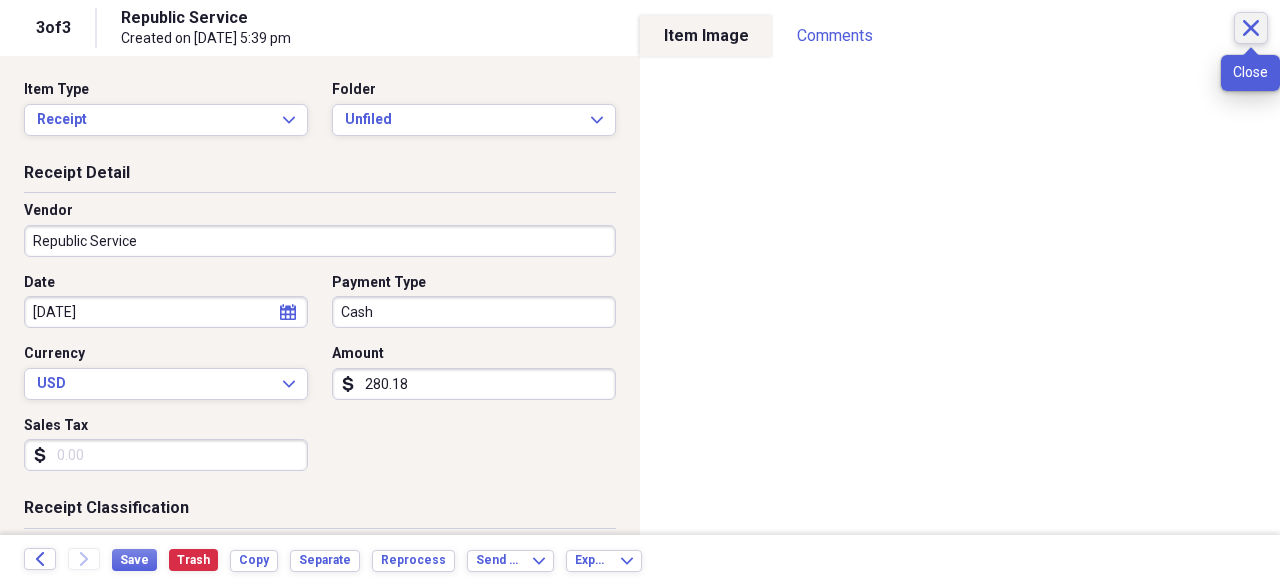 click 